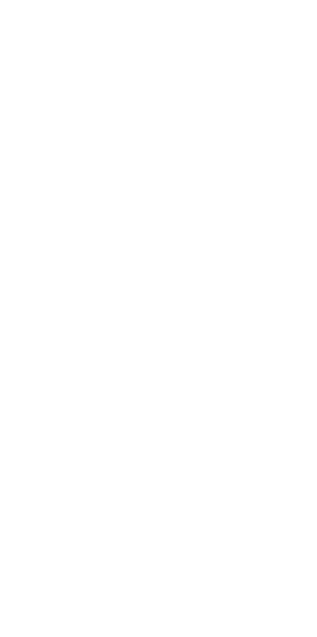 scroll, scrollTop: 0, scrollLeft: 0, axis: both 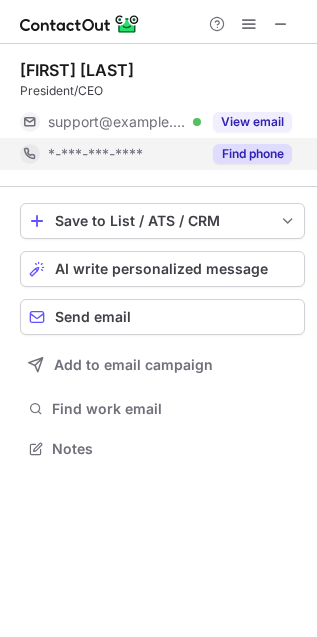 click on "View email" at bounding box center (252, 122) 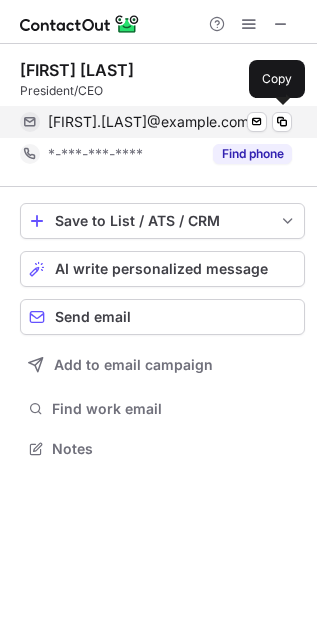 click on "dan.hoppe@sgls.net" at bounding box center [148, 122] 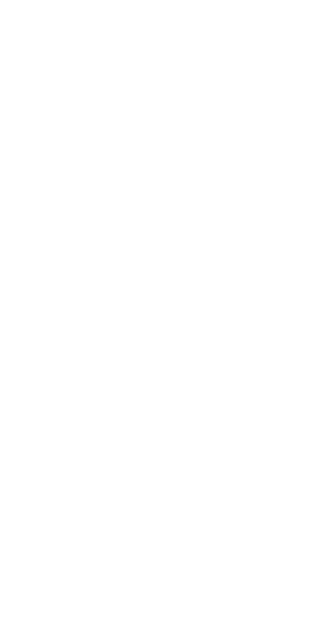 scroll, scrollTop: 0, scrollLeft: 0, axis: both 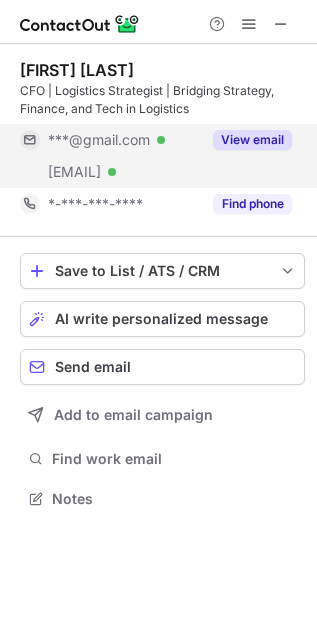 click on "View email" at bounding box center [252, 140] 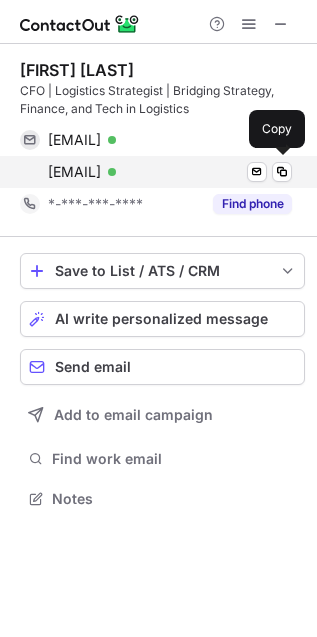 click on "tobrien@brockweb.com" at bounding box center [74, 172] 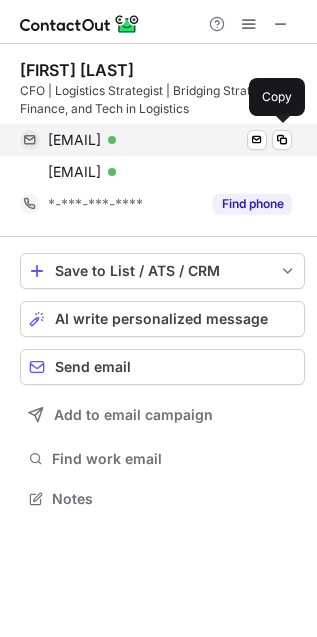 click on "tobrien822@gmail.com Verified Send email Copy" at bounding box center [156, 140] 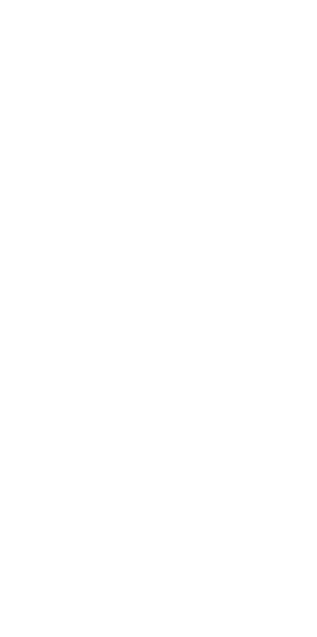 scroll, scrollTop: 0, scrollLeft: 0, axis: both 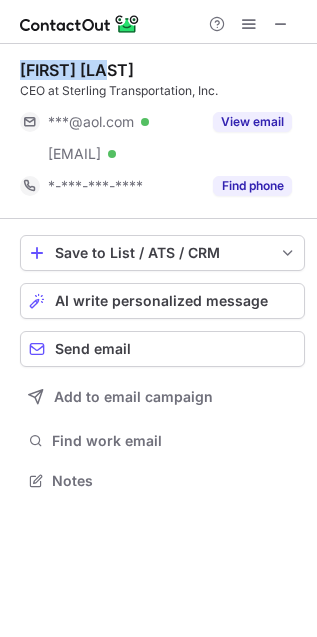 drag, startPoint x: 20, startPoint y: 67, endPoint x: 121, endPoint y: 76, distance: 101.4002 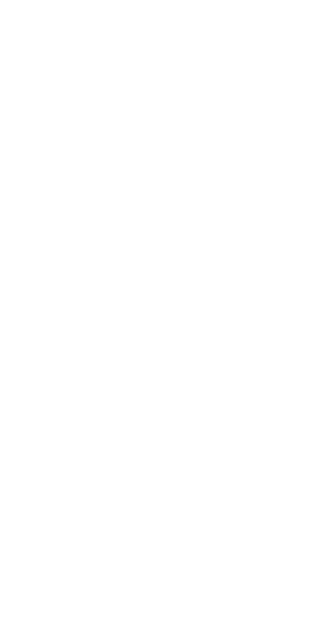 scroll, scrollTop: 0, scrollLeft: 0, axis: both 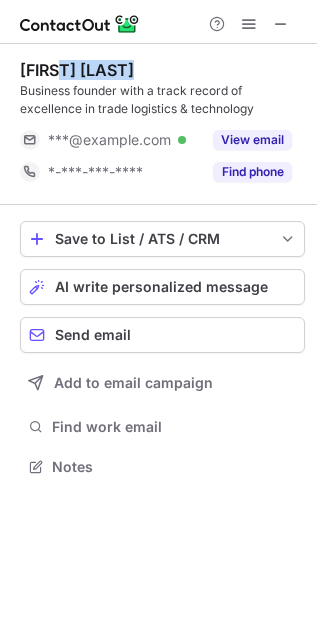 drag, startPoint x: 59, startPoint y: 63, endPoint x: 155, endPoint y: 70, distance: 96.25487 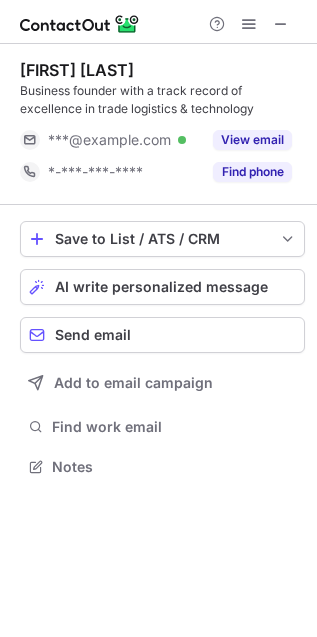 click on "[FIRST] [LAST]" at bounding box center [77, 70] 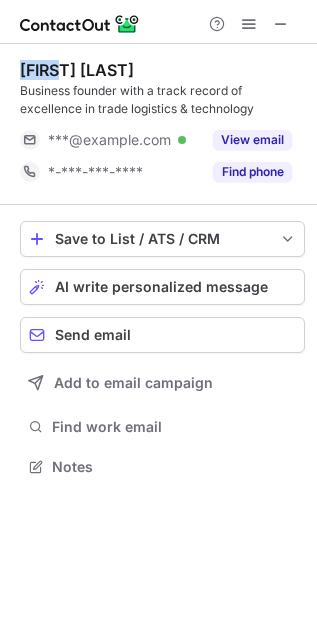 click on "[FIRST] [LAST]" at bounding box center [77, 70] 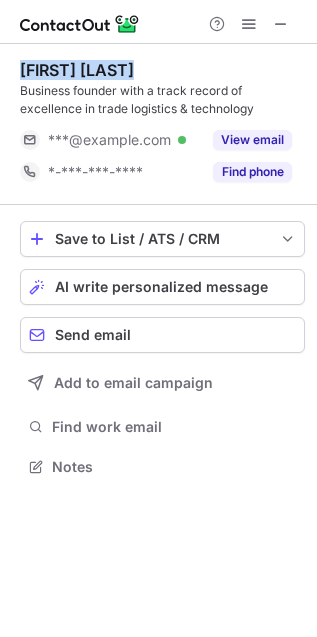 click on "[FIRST] [LAST]" at bounding box center [77, 70] 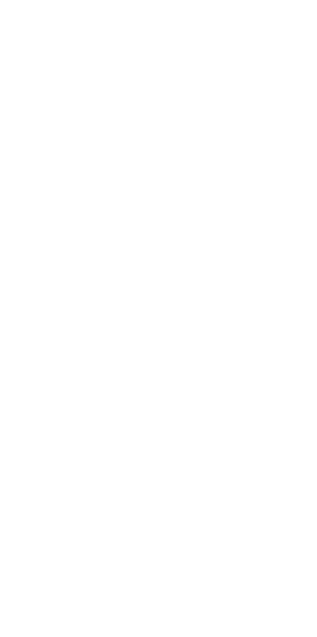 scroll, scrollTop: 0, scrollLeft: 0, axis: both 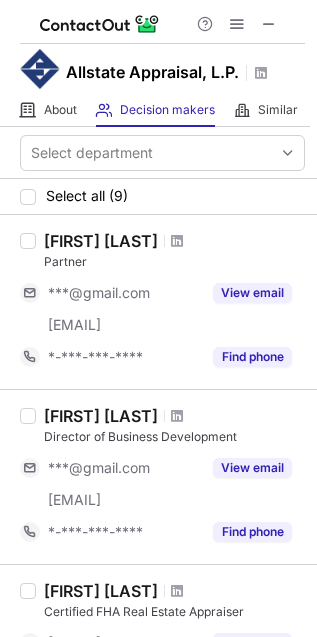 click at bounding box center [177, 241] 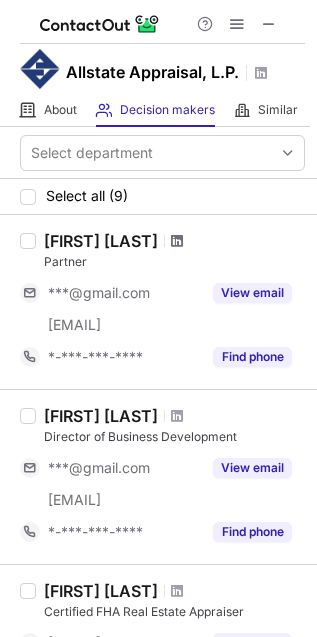 click at bounding box center [177, 241] 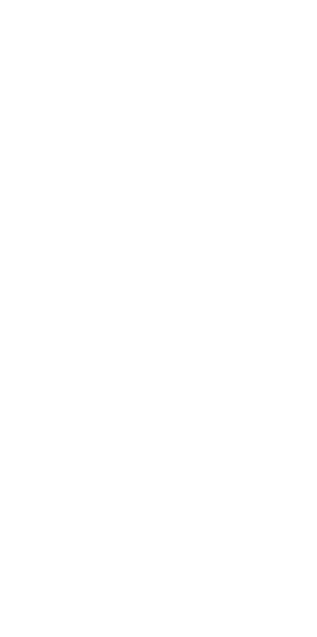scroll, scrollTop: 0, scrollLeft: 0, axis: both 